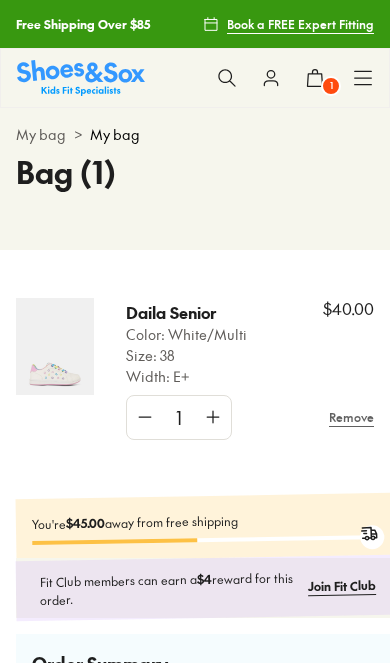 scroll, scrollTop: 0, scrollLeft: 0, axis: both 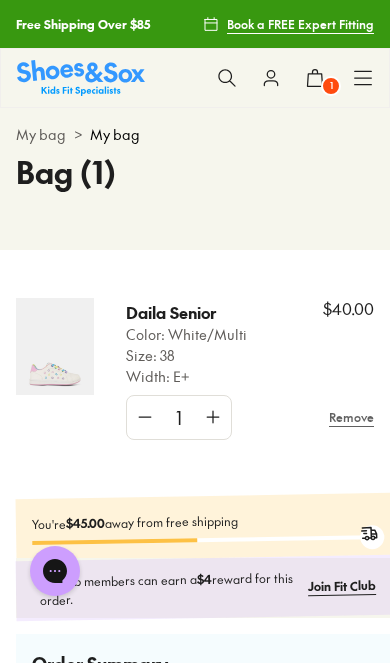click at bounding box center [81, 77] 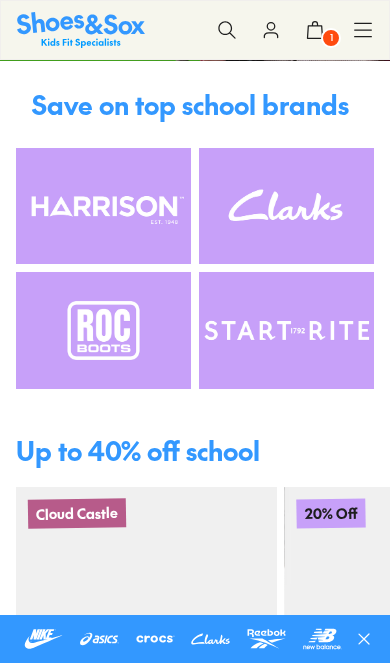 scroll, scrollTop: 623, scrollLeft: 0, axis: vertical 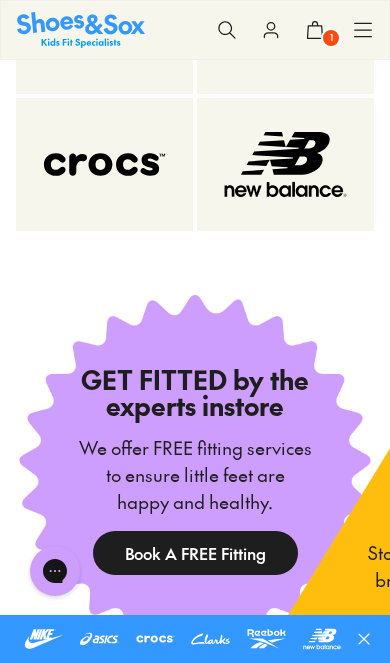 click at bounding box center (104, 164) 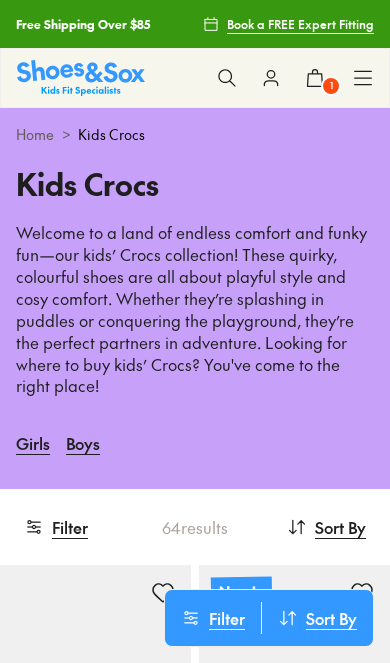 scroll, scrollTop: 0, scrollLeft: 0, axis: both 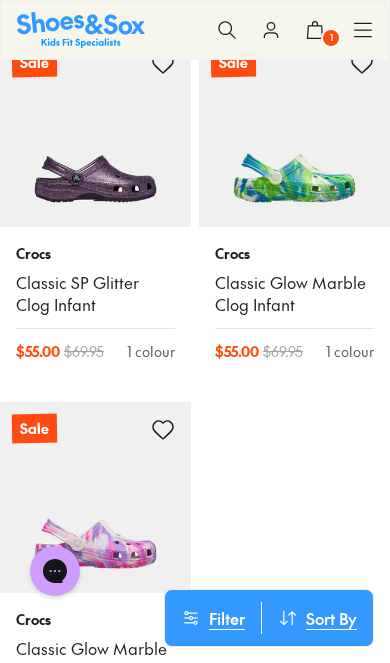 click at bounding box center [81, 29] 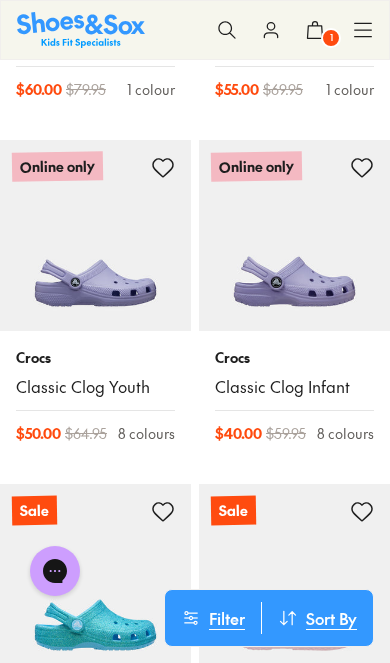 scroll, scrollTop: 10779, scrollLeft: 0, axis: vertical 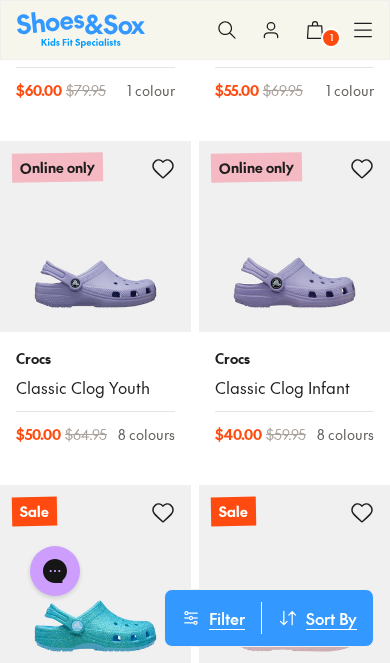 click at bounding box center [81, 29] 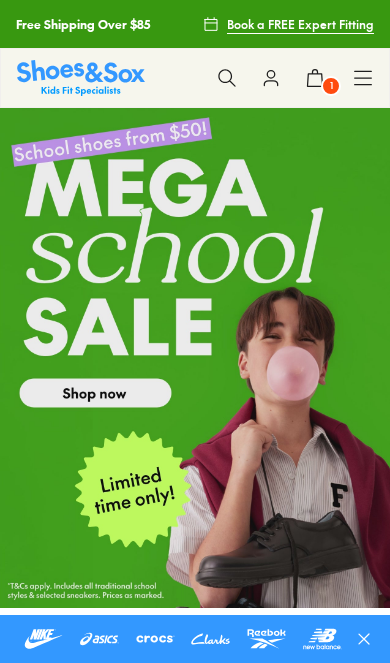 scroll, scrollTop: 0, scrollLeft: 0, axis: both 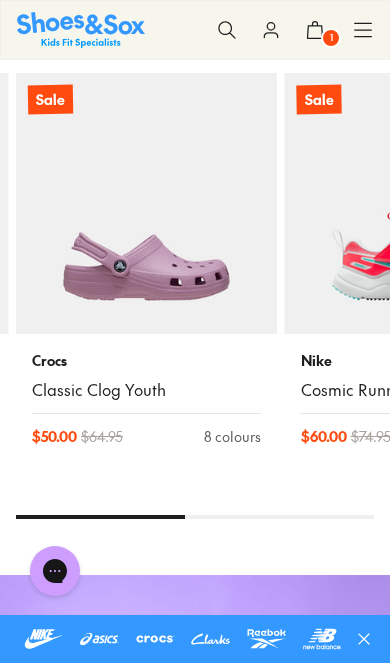 click on "Classic Clog Youth" at bounding box center [146, 390] 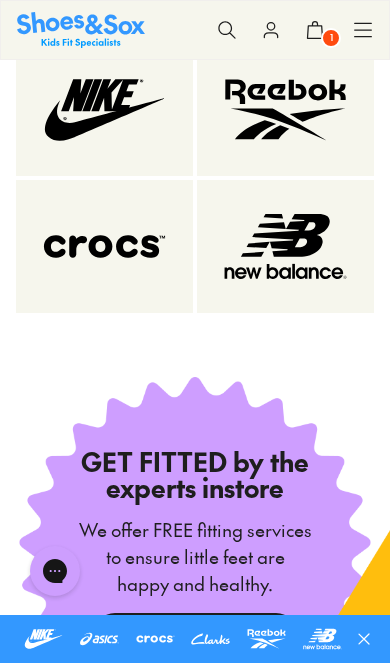 scroll, scrollTop: 4003, scrollLeft: 0, axis: vertical 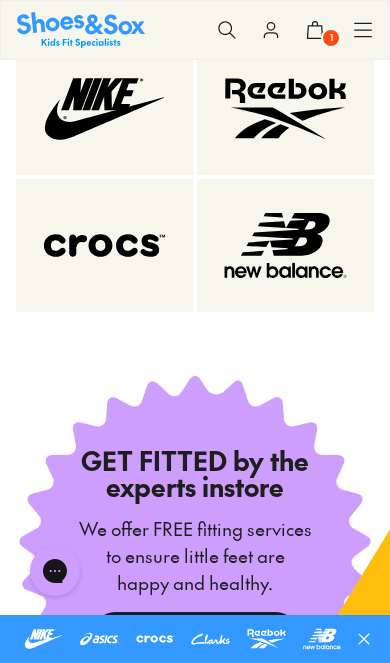 click on "1" 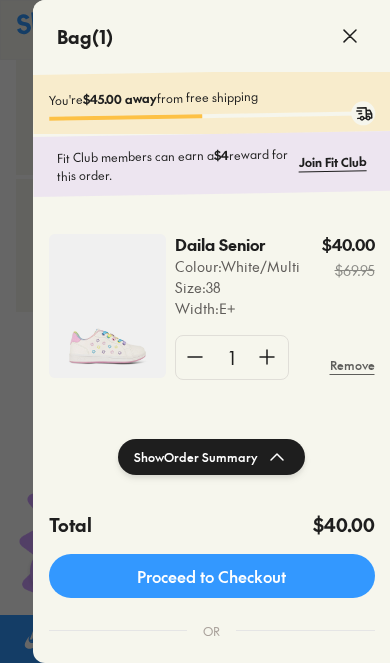 click on "Daila Senior" 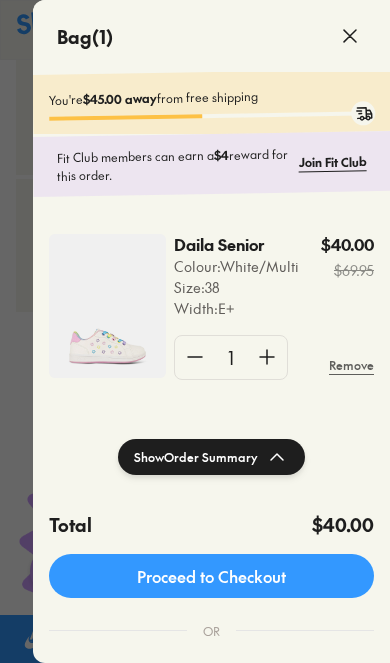 scroll, scrollTop: 0, scrollLeft: 0, axis: both 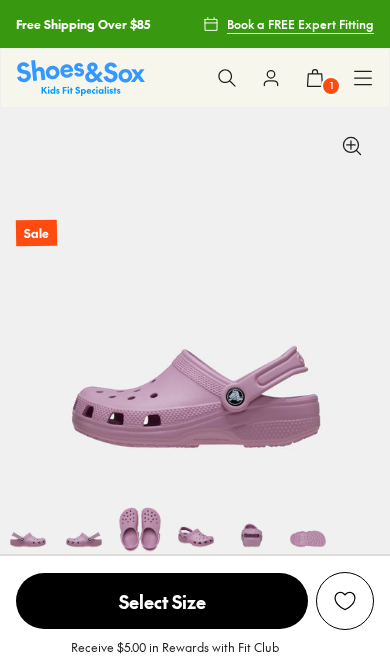 select on "*" 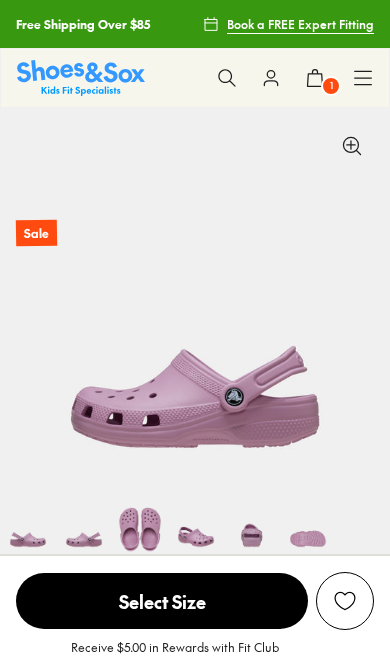 scroll, scrollTop: 0, scrollLeft: 0, axis: both 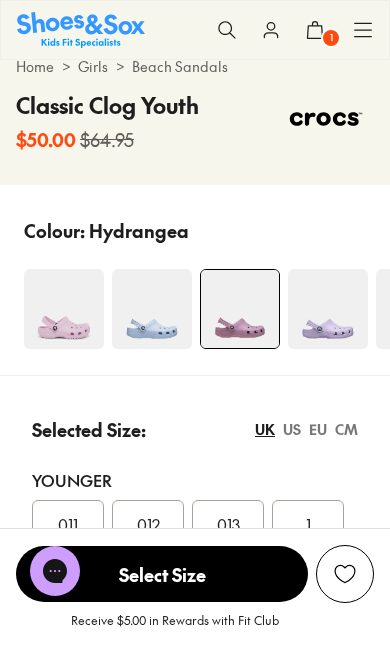 click on "US" at bounding box center (292, 429) 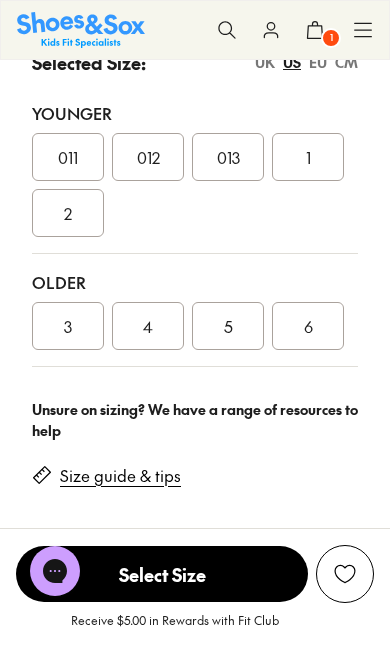 scroll, scrollTop: 882, scrollLeft: 0, axis: vertical 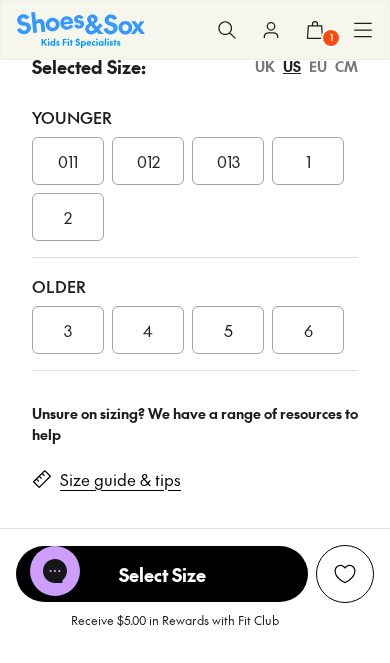 click on "6" at bounding box center (308, 330) 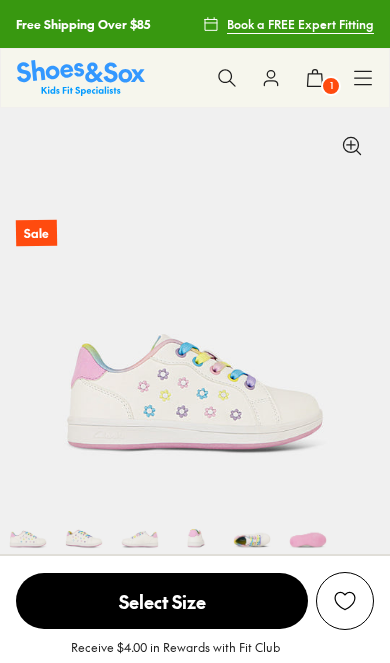 scroll, scrollTop: 0, scrollLeft: 0, axis: both 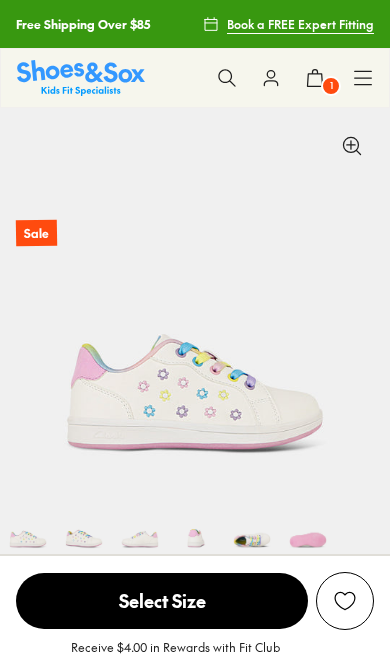 select on "*" 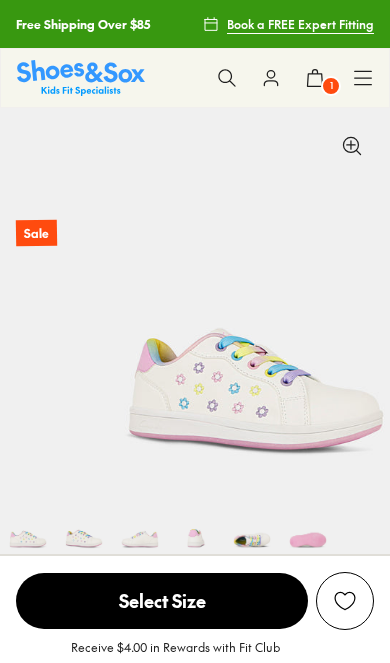 scroll, scrollTop: 0, scrollLeft: 0, axis: both 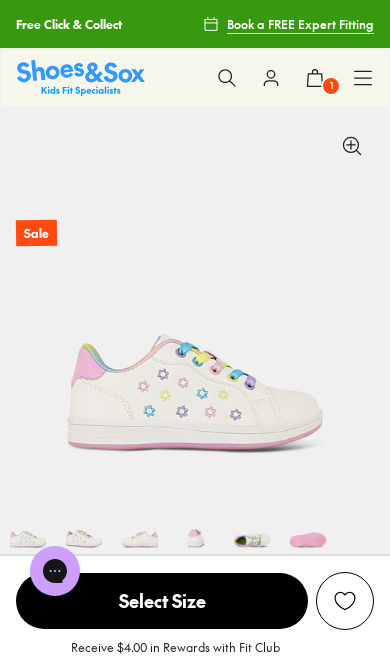 click 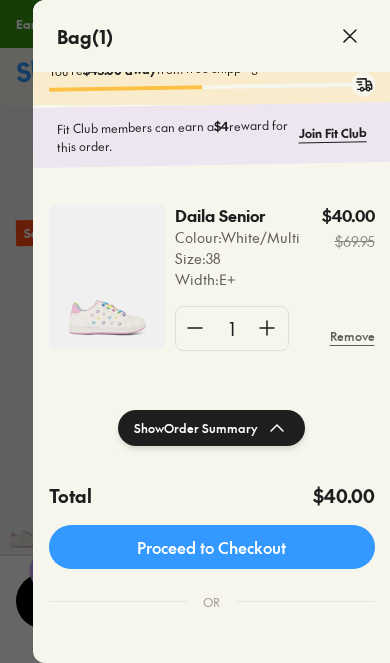 scroll, scrollTop: 43, scrollLeft: 0, axis: vertical 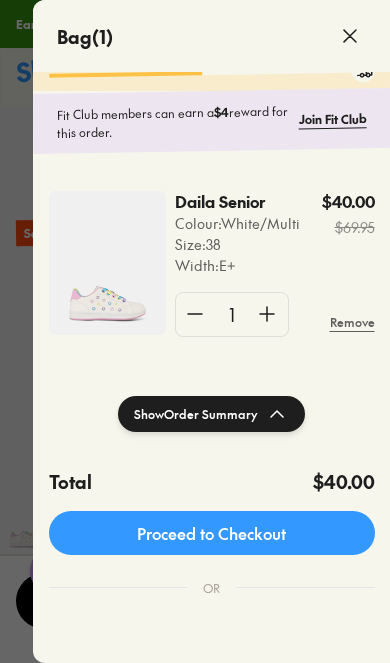 click on "Proceed to Checkout" 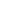 scroll, scrollTop: 0, scrollLeft: 0, axis: both 